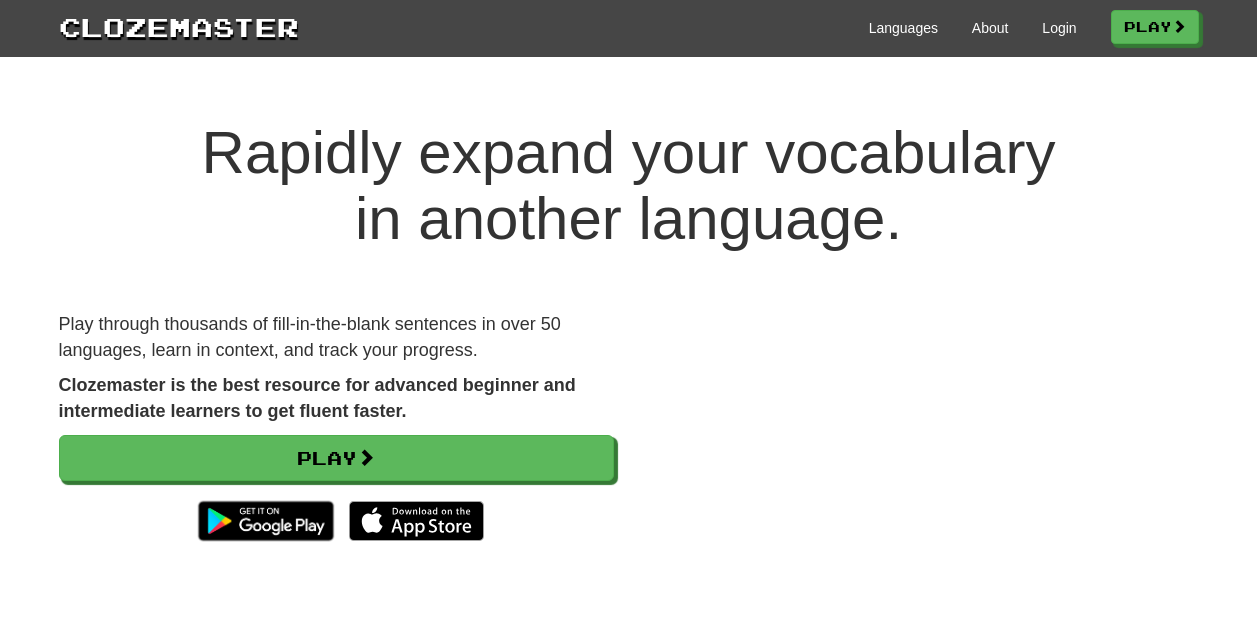 scroll, scrollTop: 0, scrollLeft: 0, axis: both 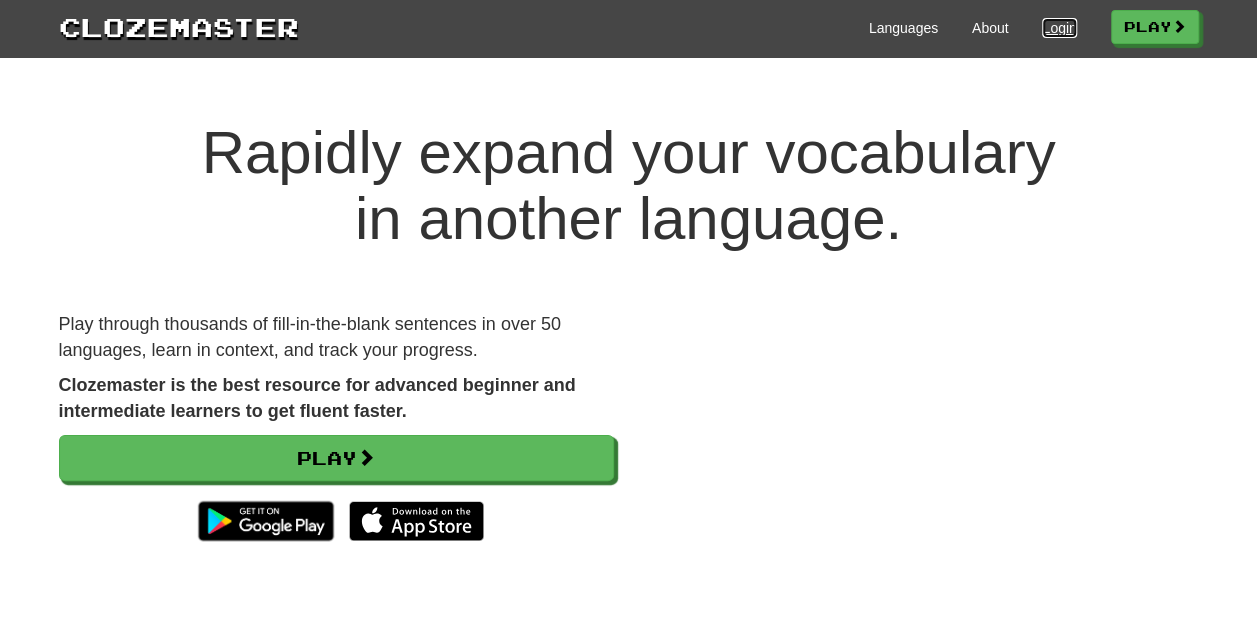 click on "Login" at bounding box center (1059, 28) 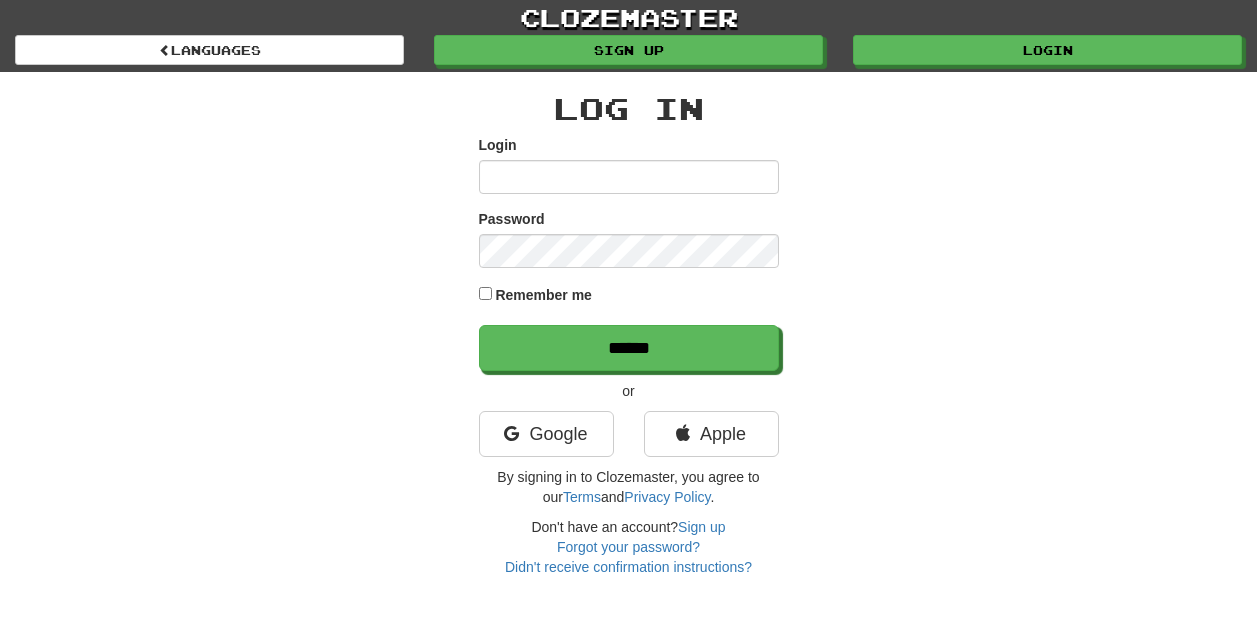 scroll, scrollTop: 0, scrollLeft: 0, axis: both 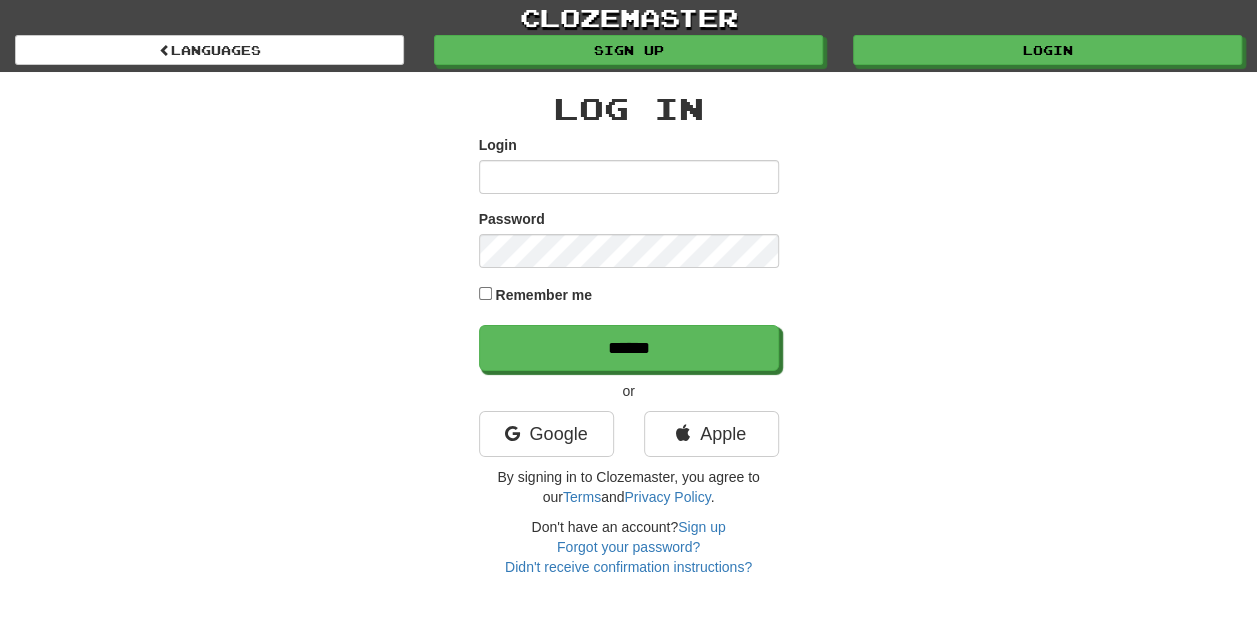 click on "Login" at bounding box center (629, 177) 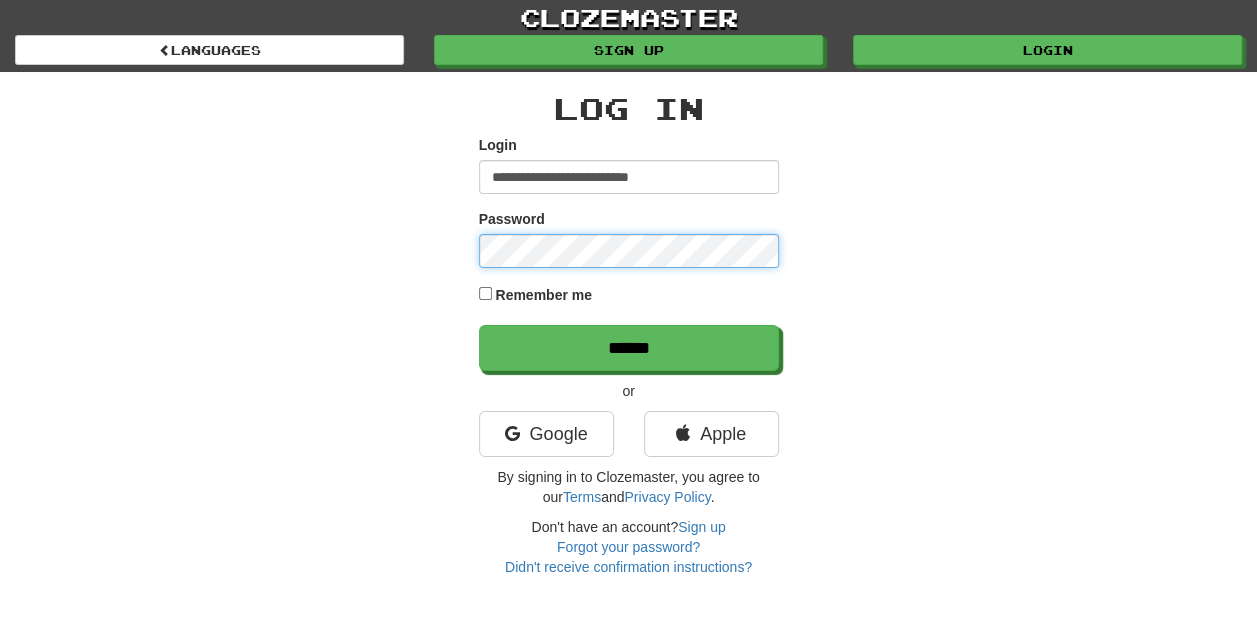 click on "******" at bounding box center (629, 348) 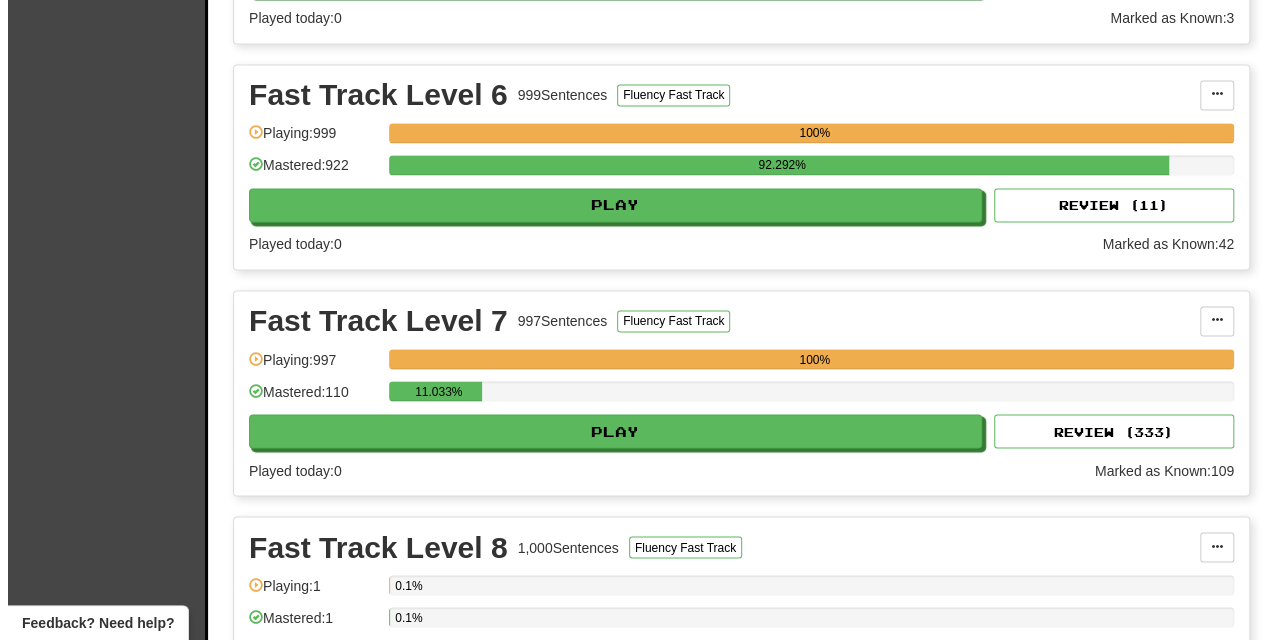 scroll, scrollTop: 1553, scrollLeft: 0, axis: vertical 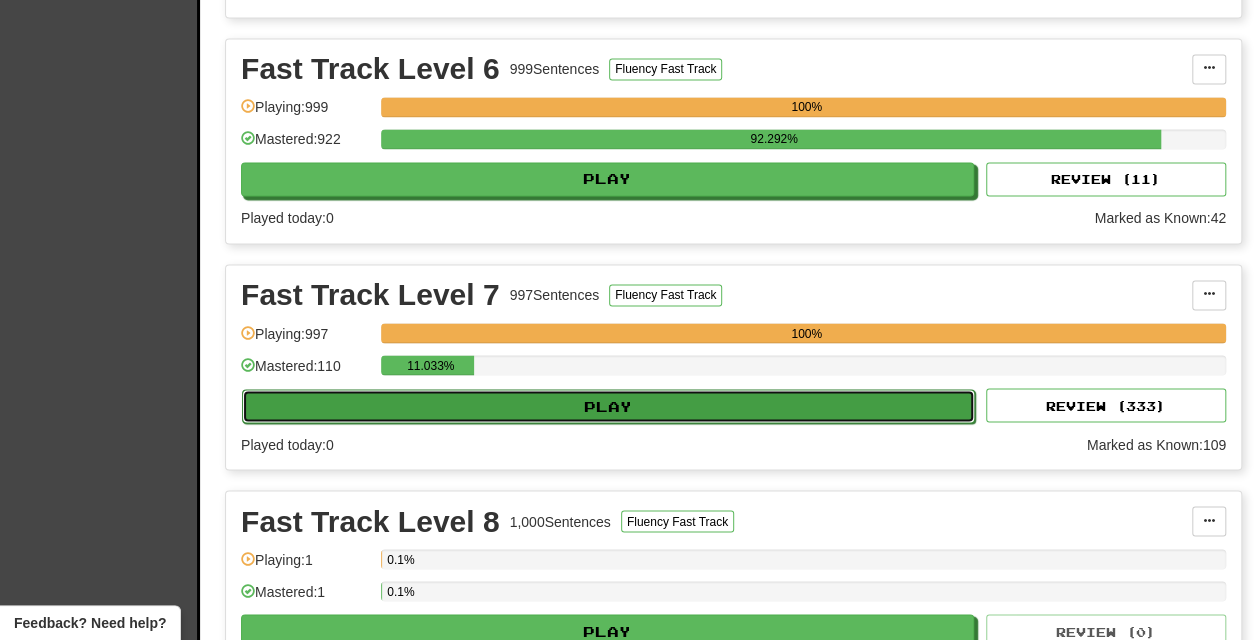 click on "Play" at bounding box center (608, 406) 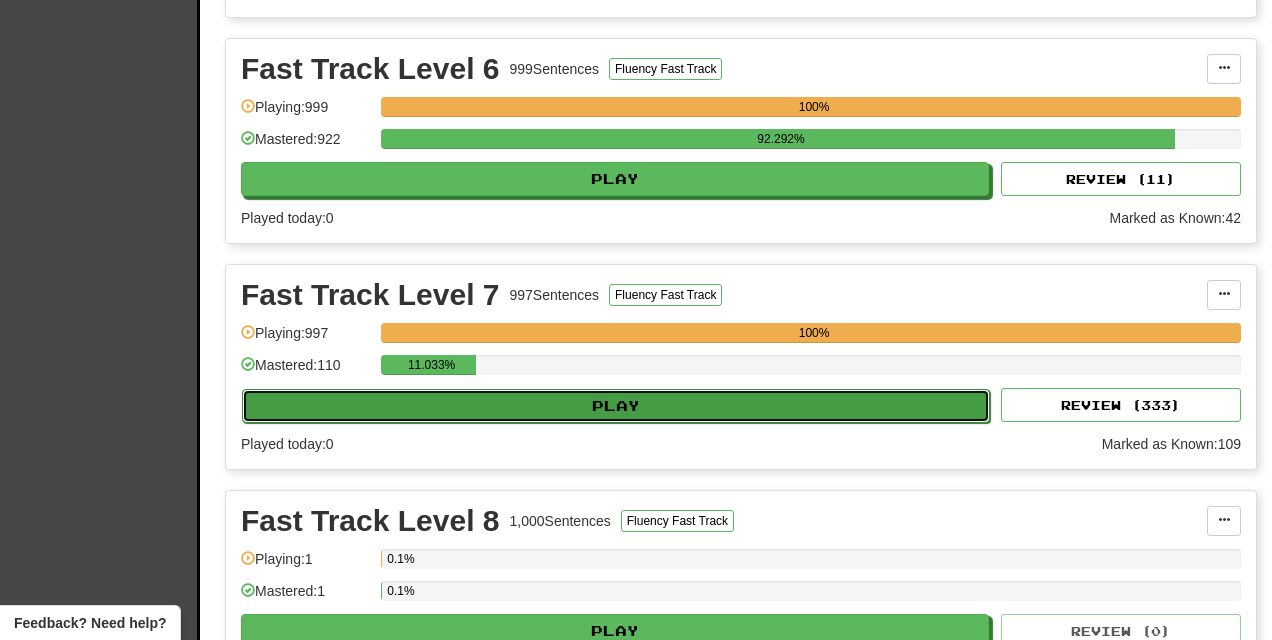 select on "***" 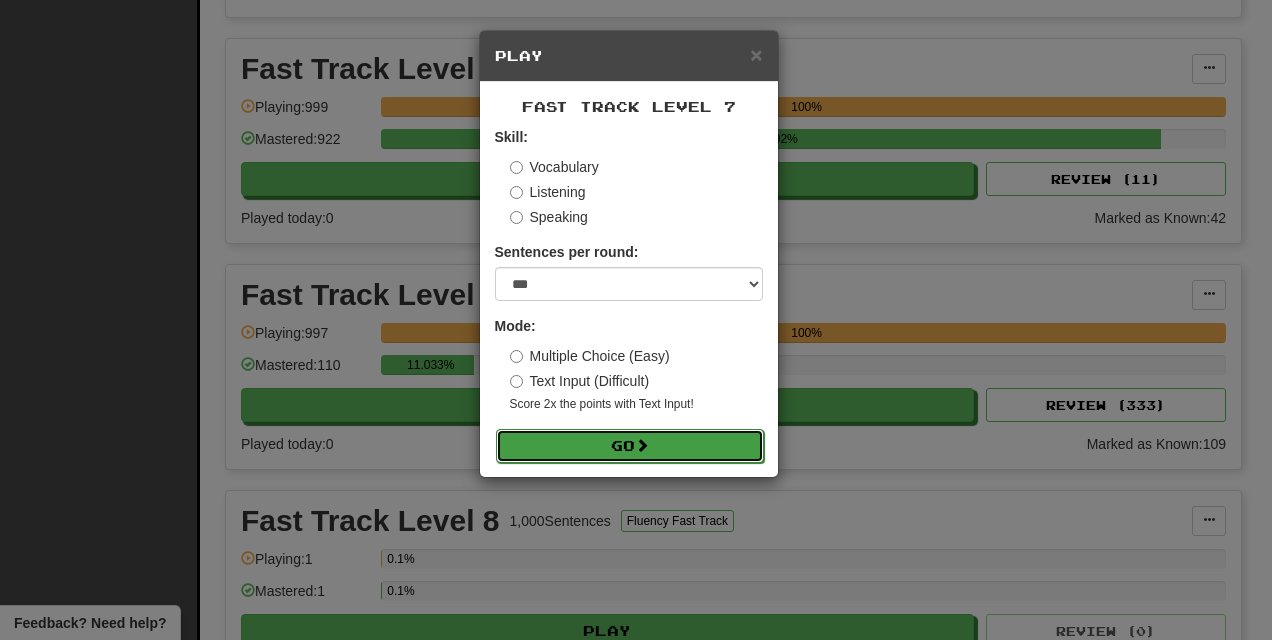 click on "Go" at bounding box center (630, 446) 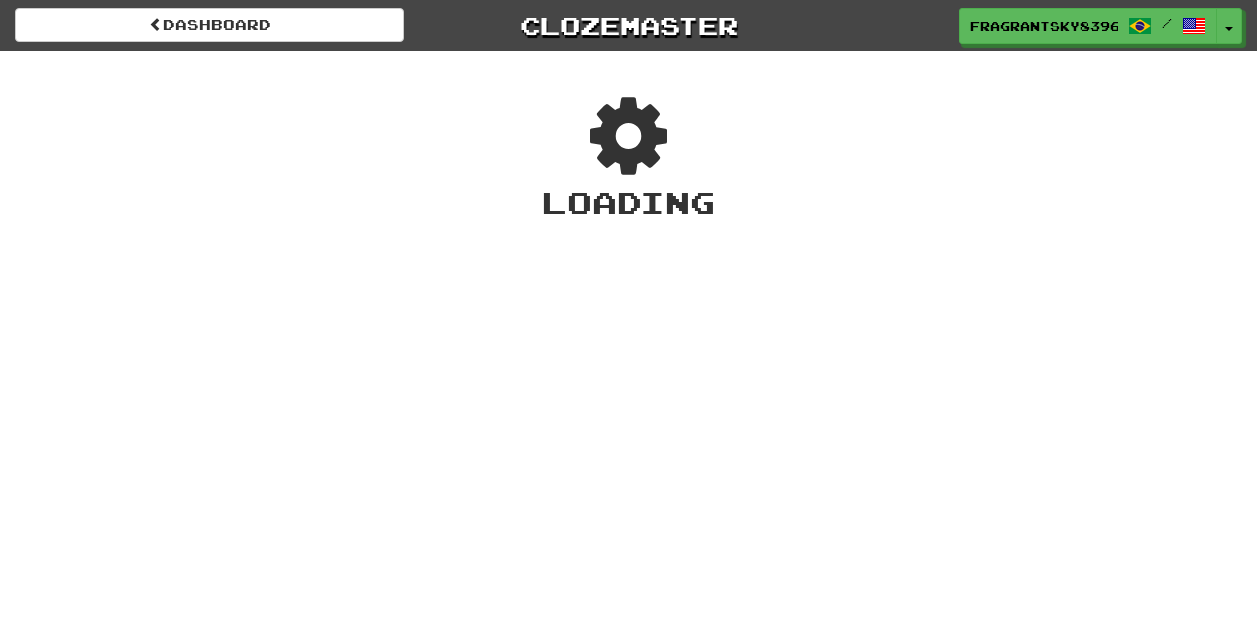 scroll, scrollTop: 0, scrollLeft: 0, axis: both 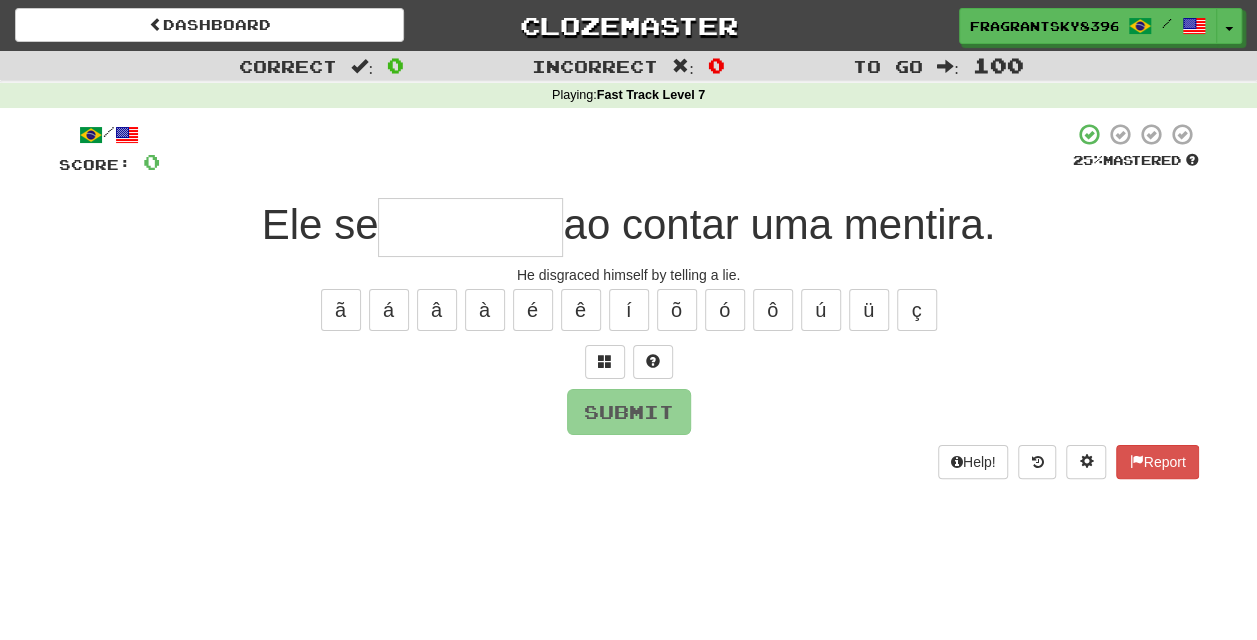 click at bounding box center (470, 227) 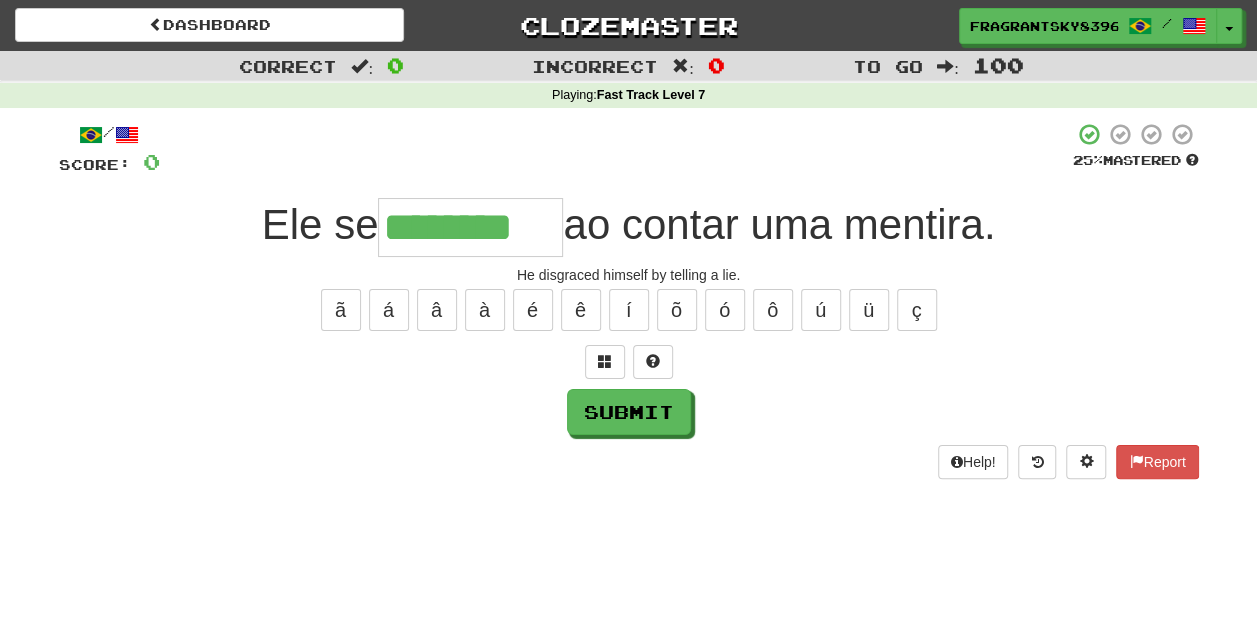 type on "********" 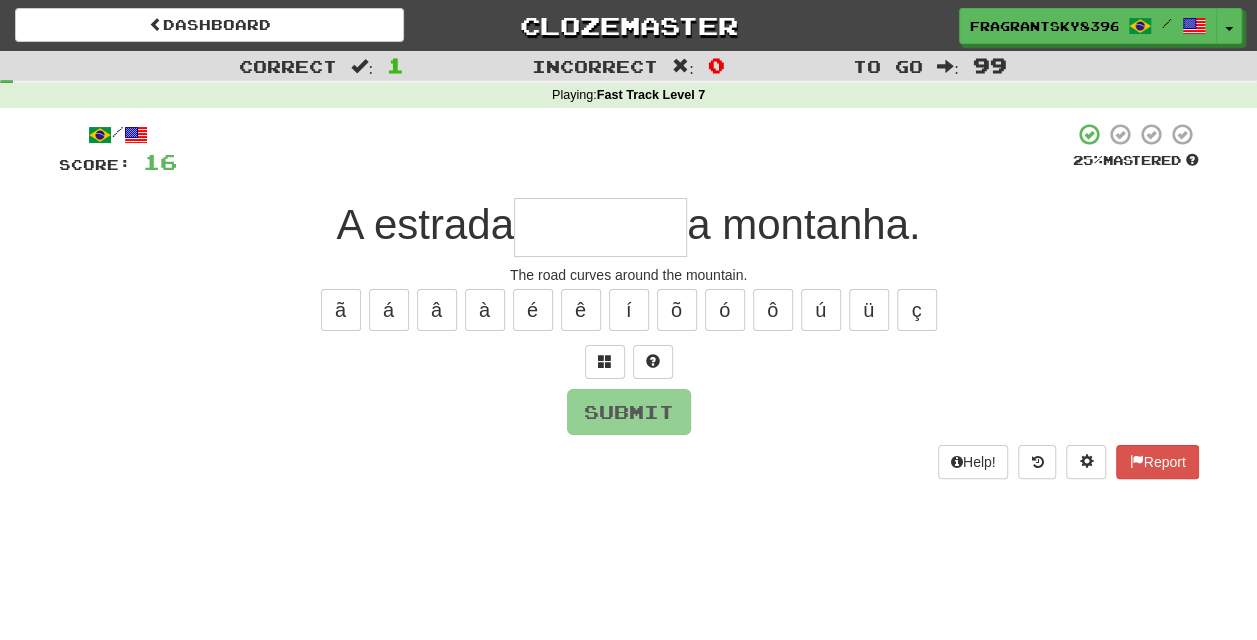 type on "*" 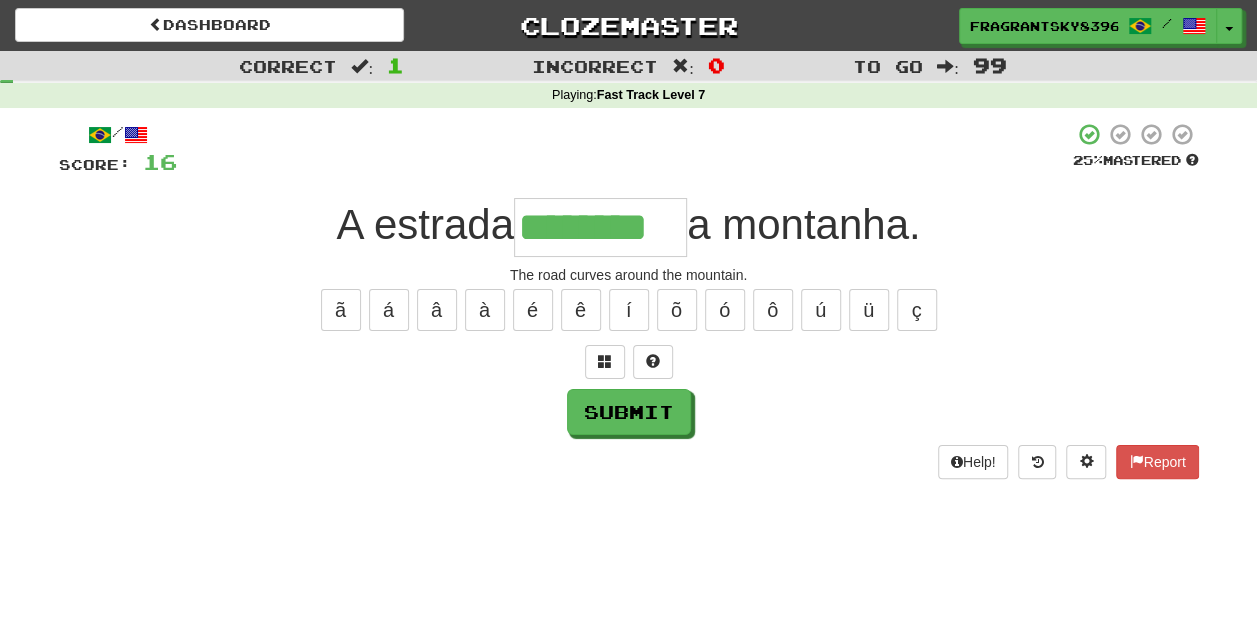type on "********" 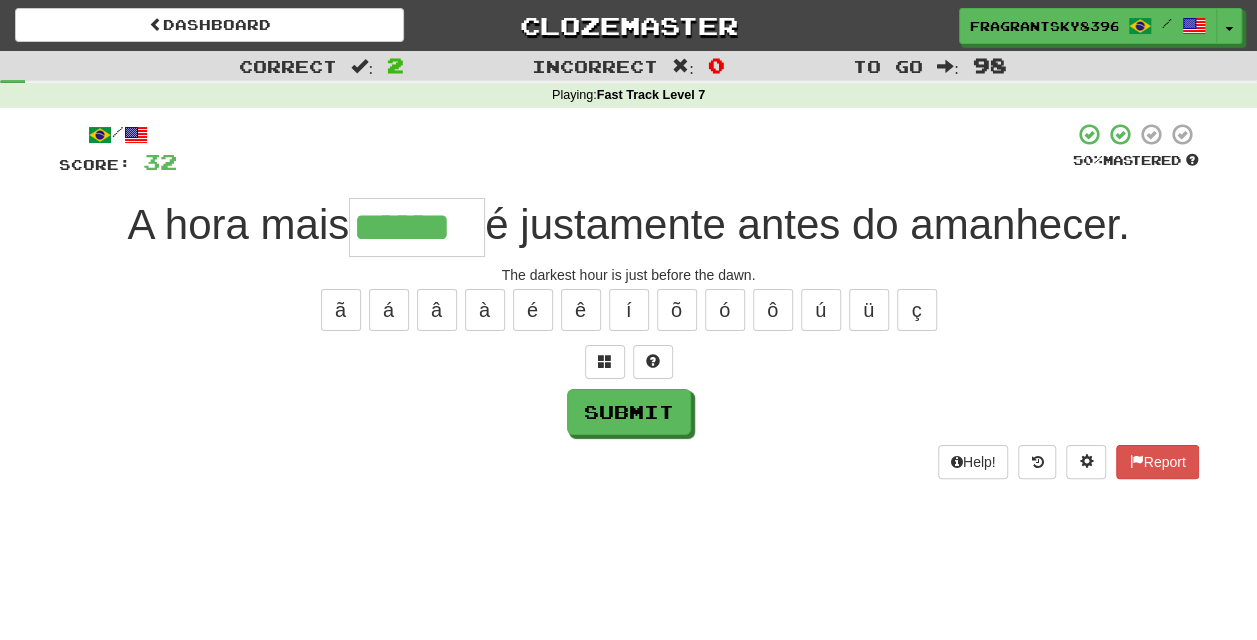 type on "******" 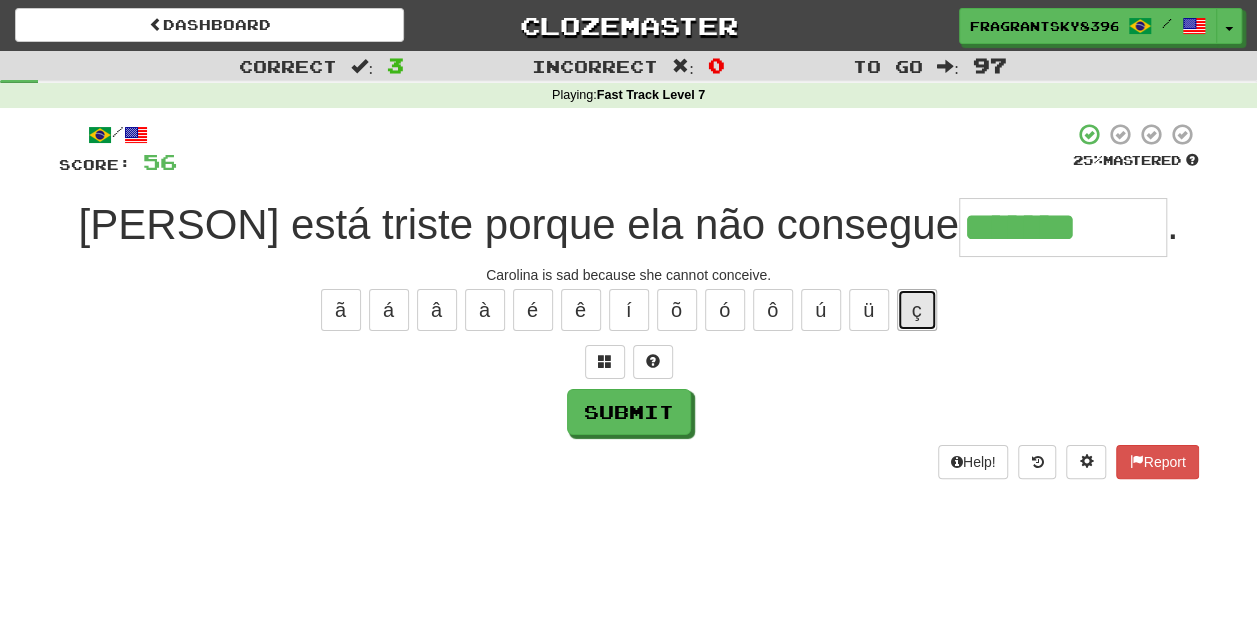 click on "ç" at bounding box center [917, 310] 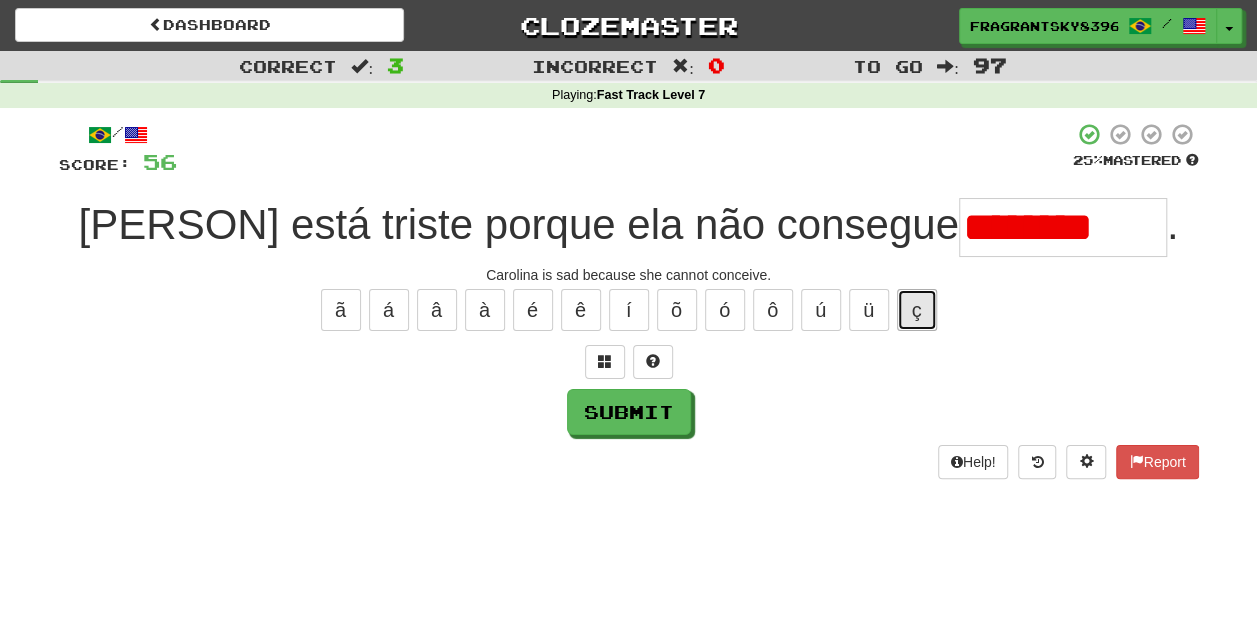 click on "ç" at bounding box center [917, 310] 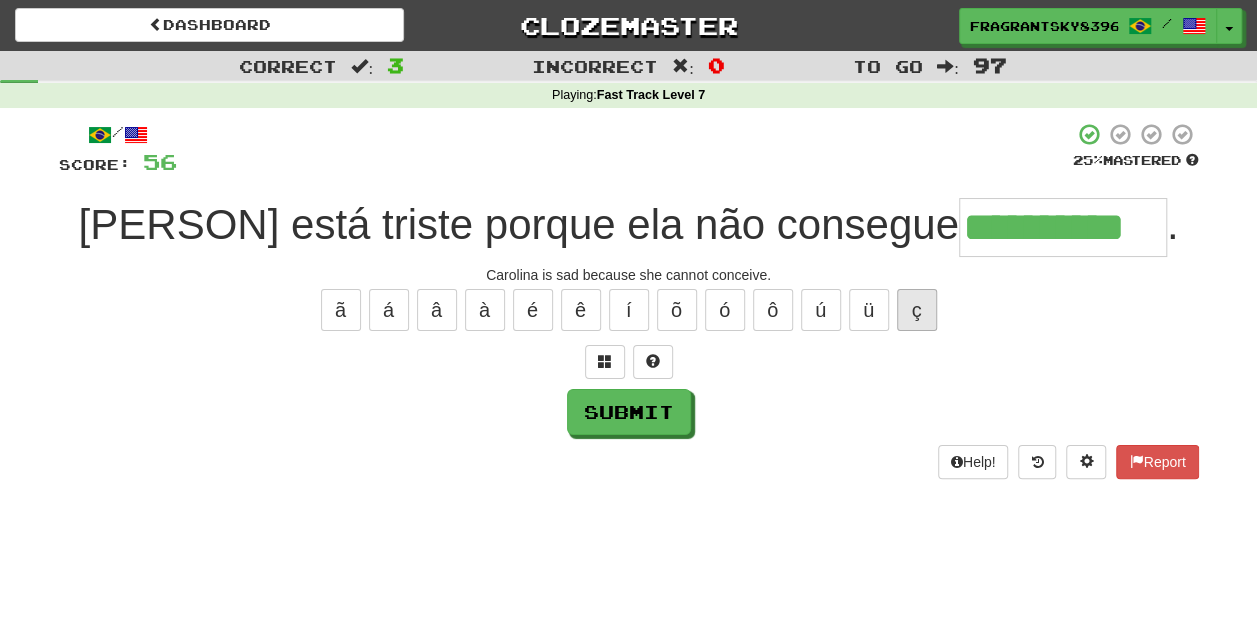 type on "**********" 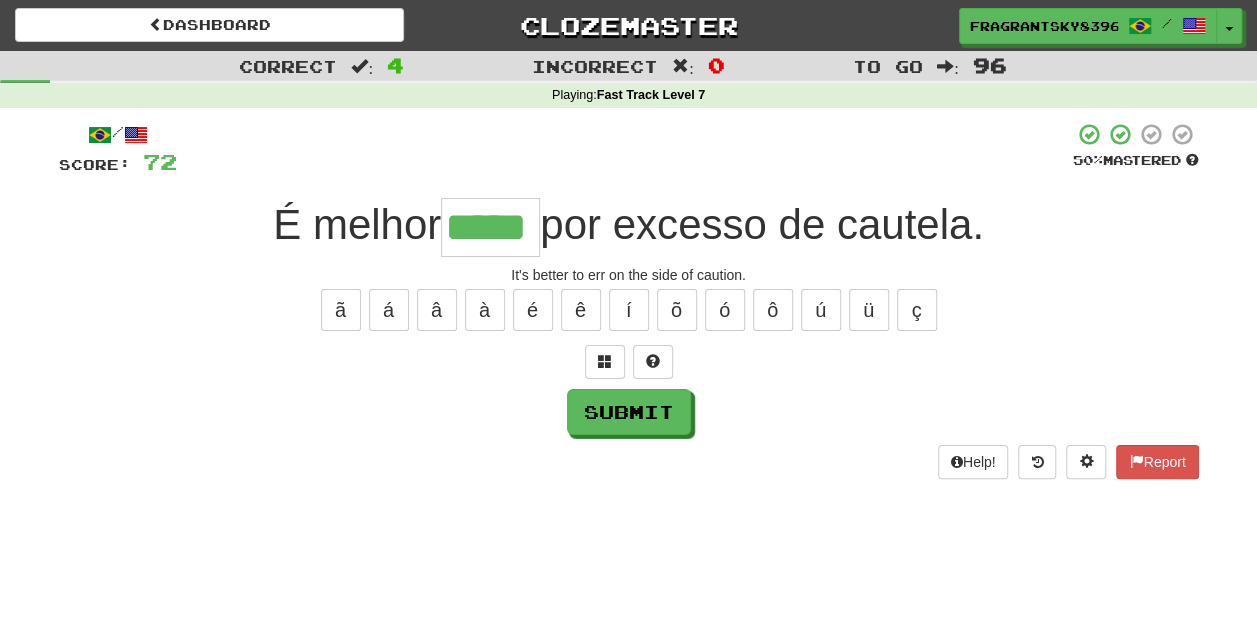 type on "*****" 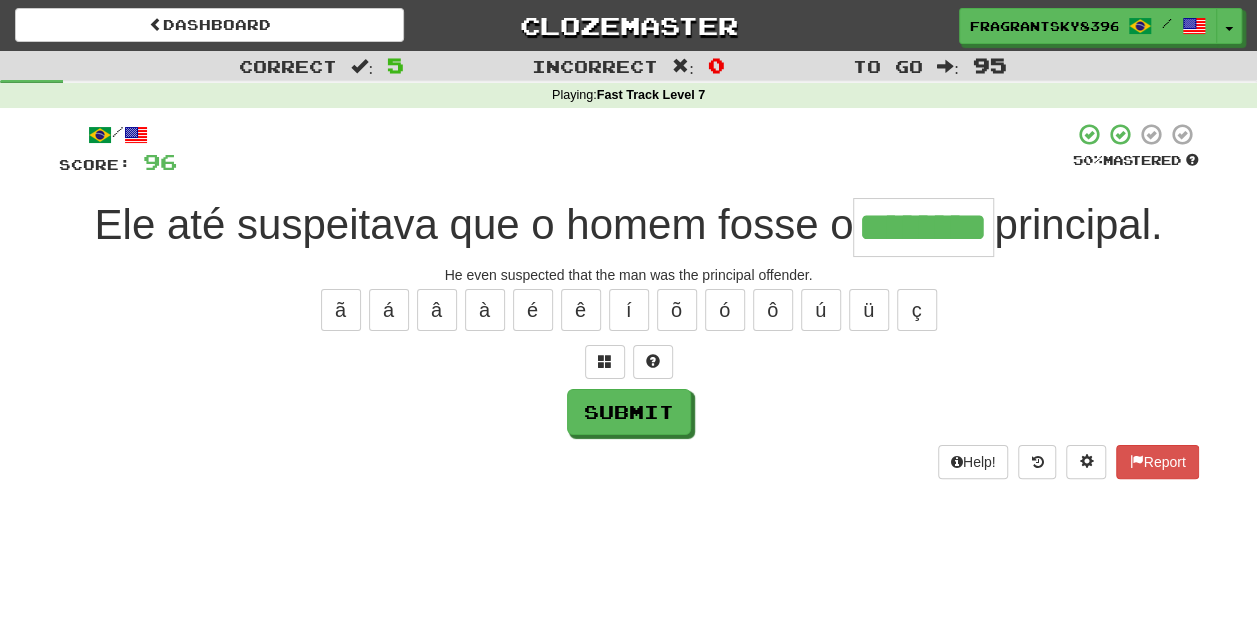 type on "********" 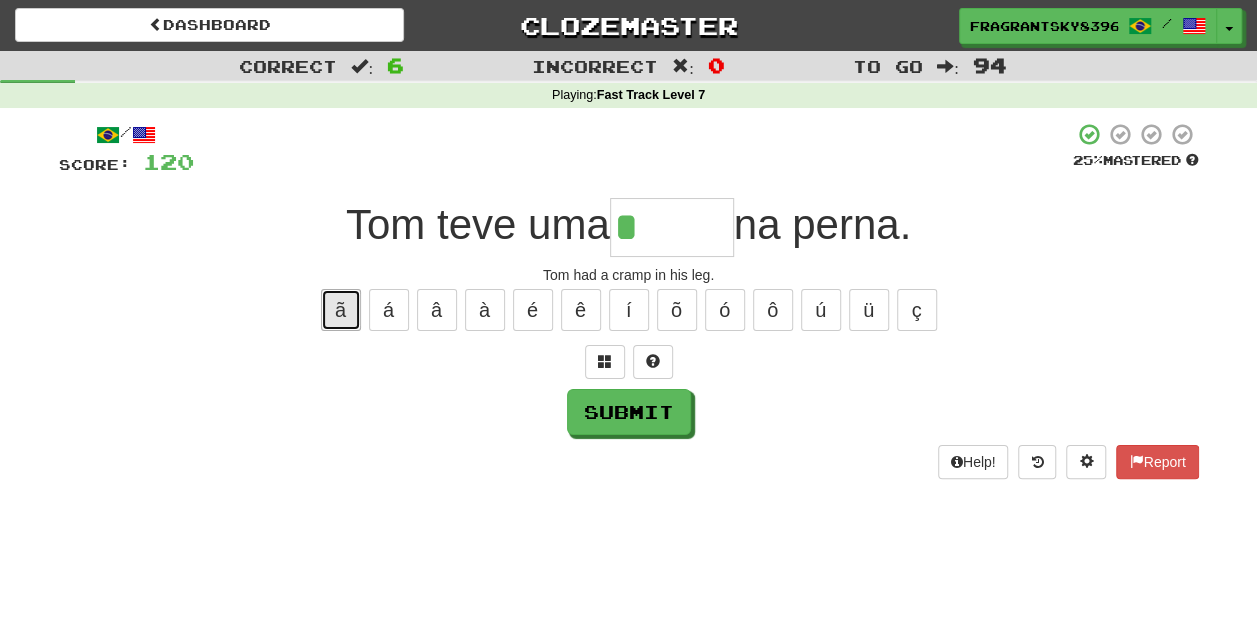 click on "ã" at bounding box center [341, 310] 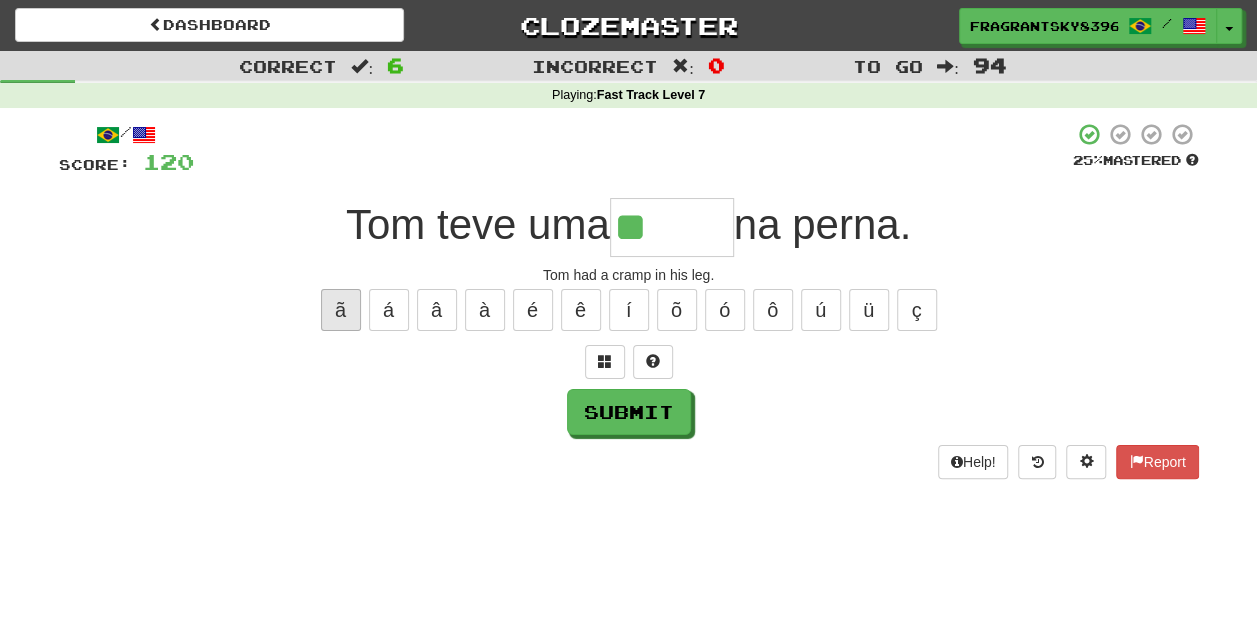 type on "******" 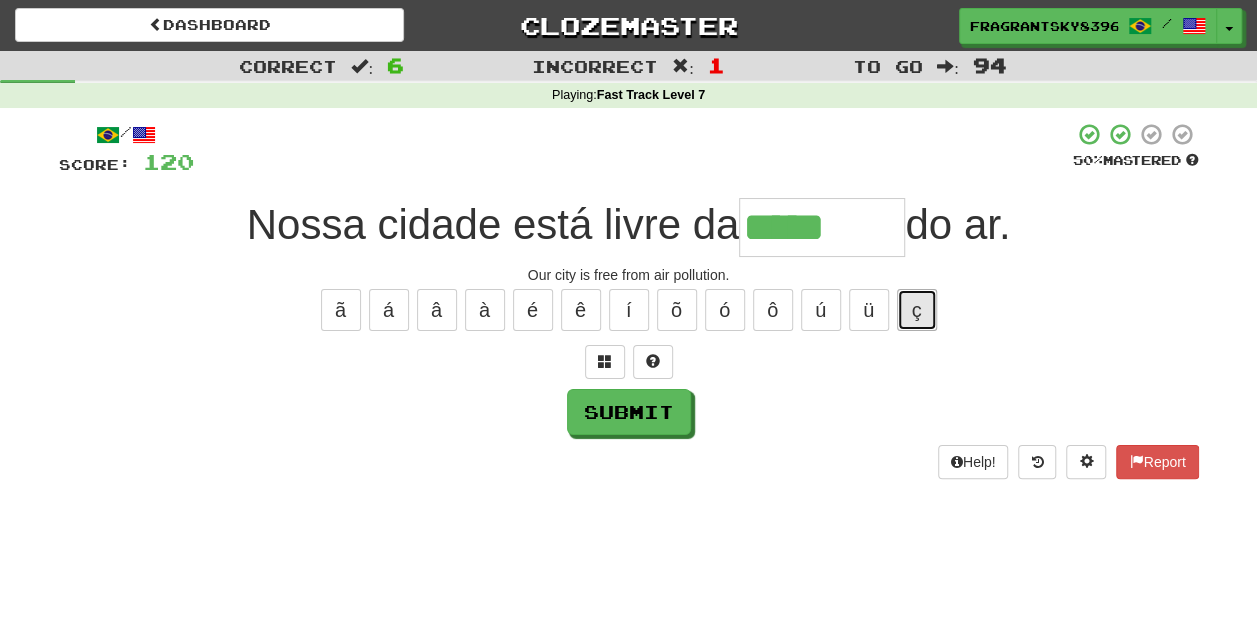click on "ç" at bounding box center (917, 310) 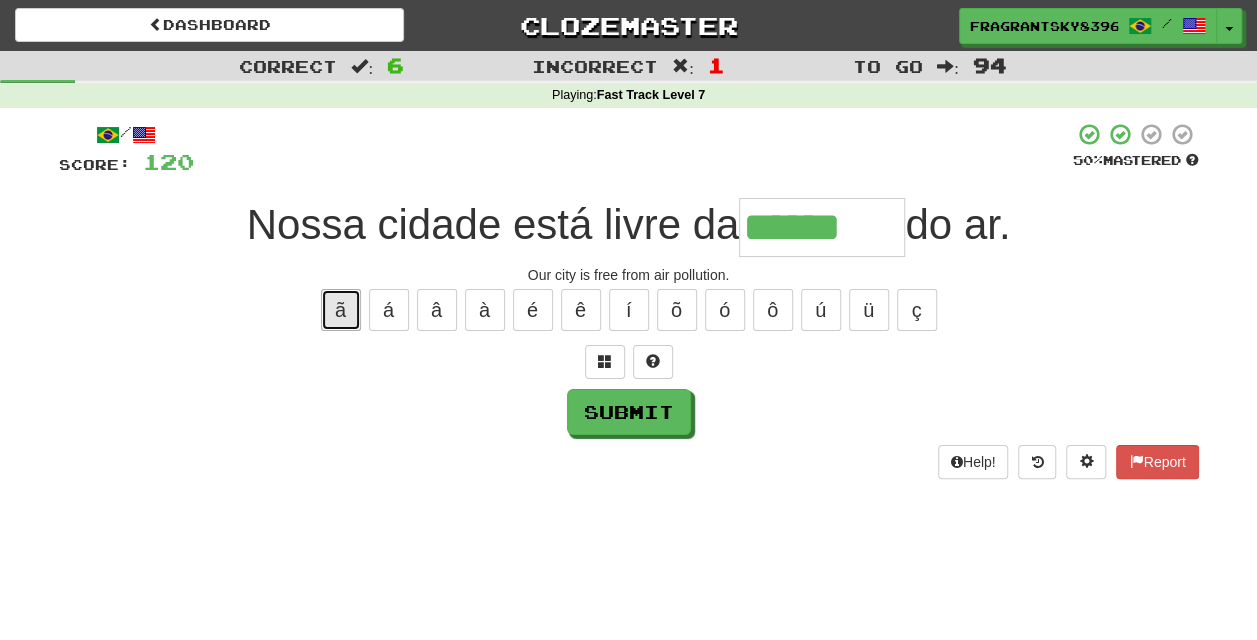 click on "ã" at bounding box center (341, 310) 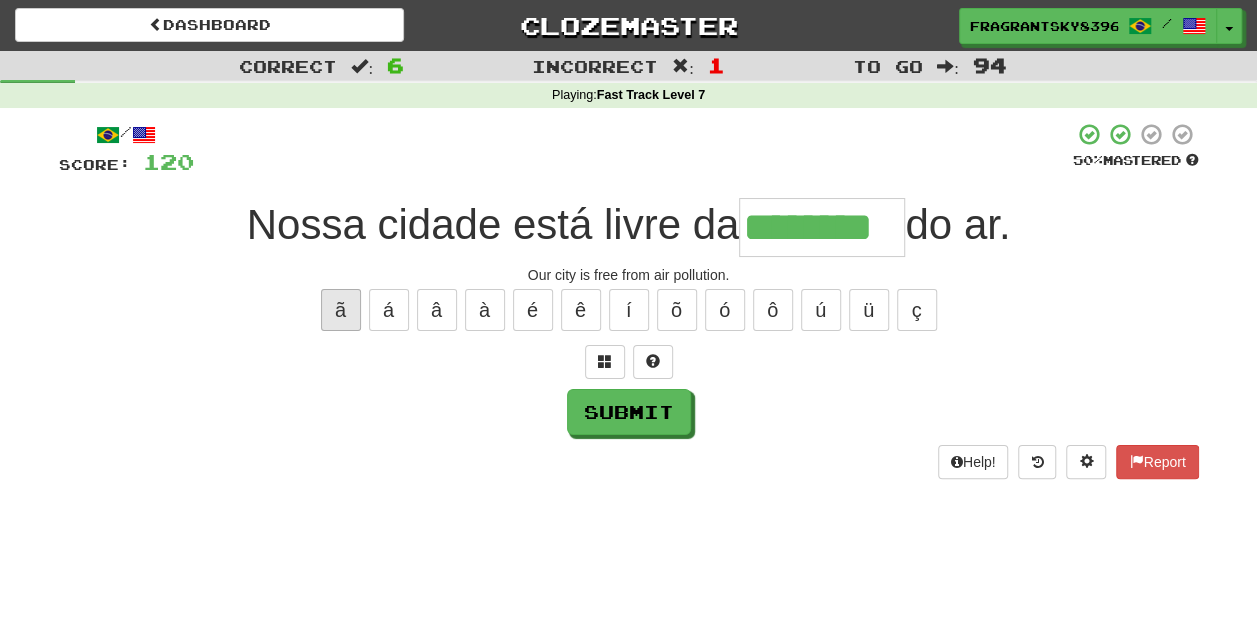 type on "********" 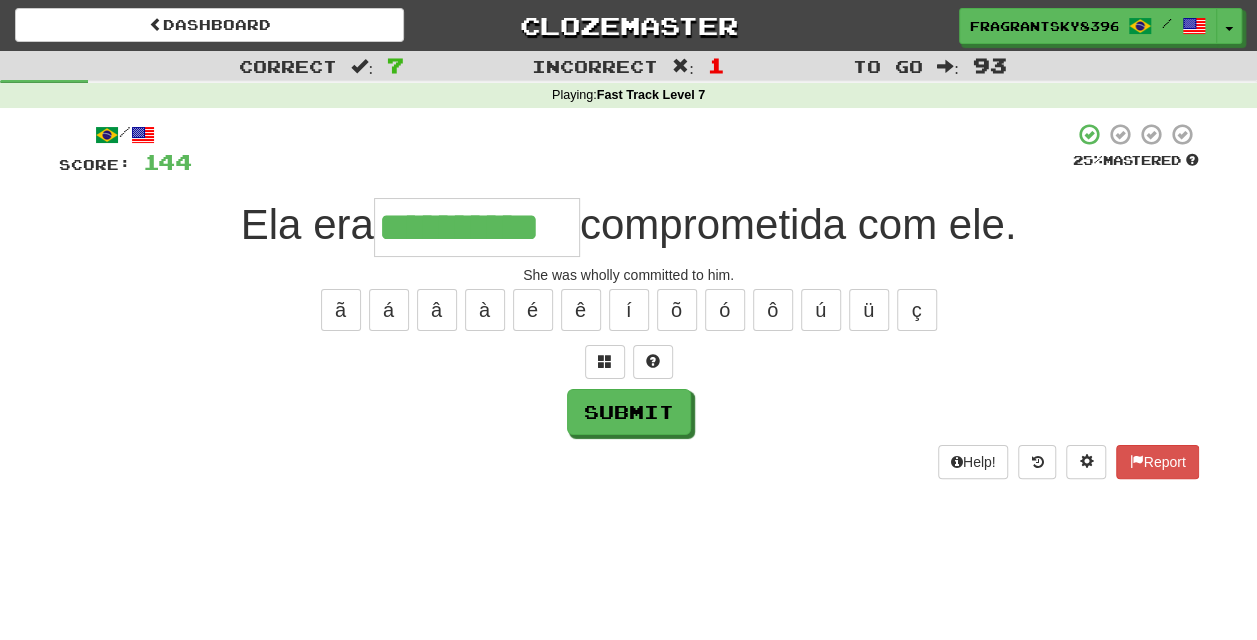 type on "**********" 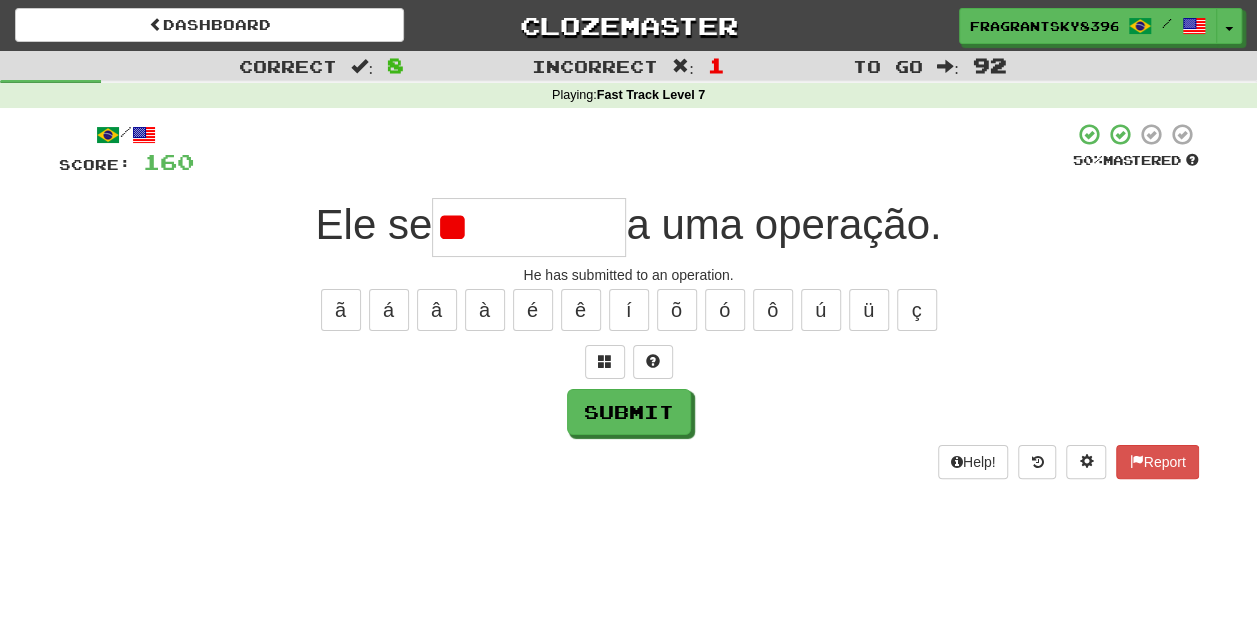 type on "*" 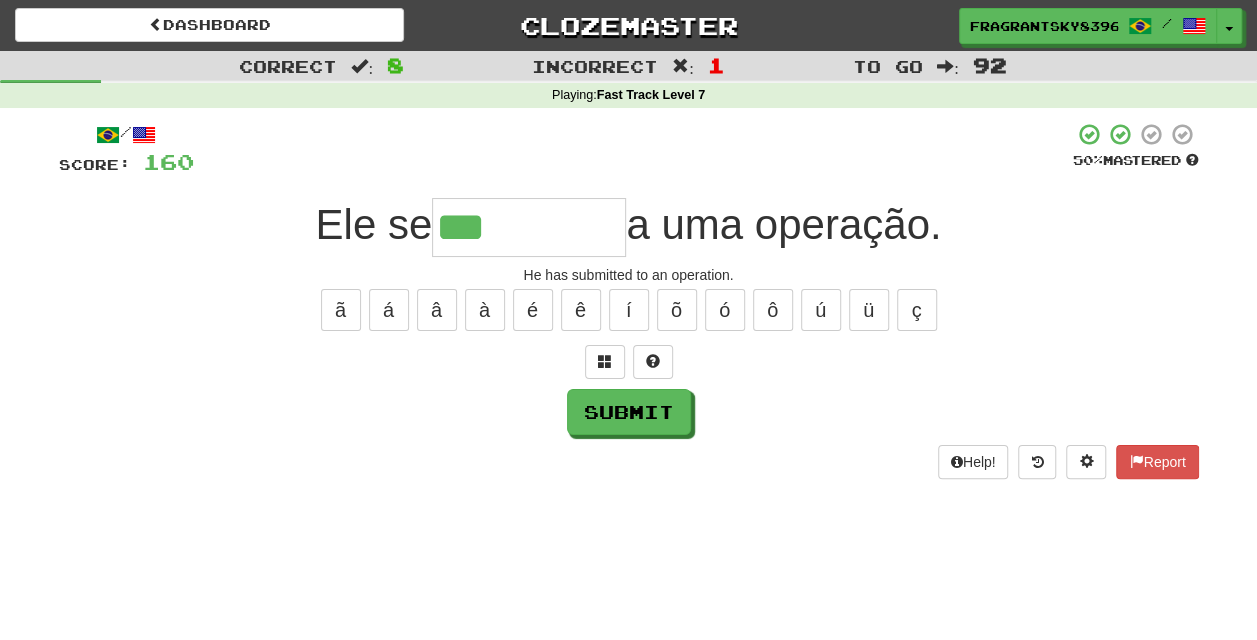 type on "********" 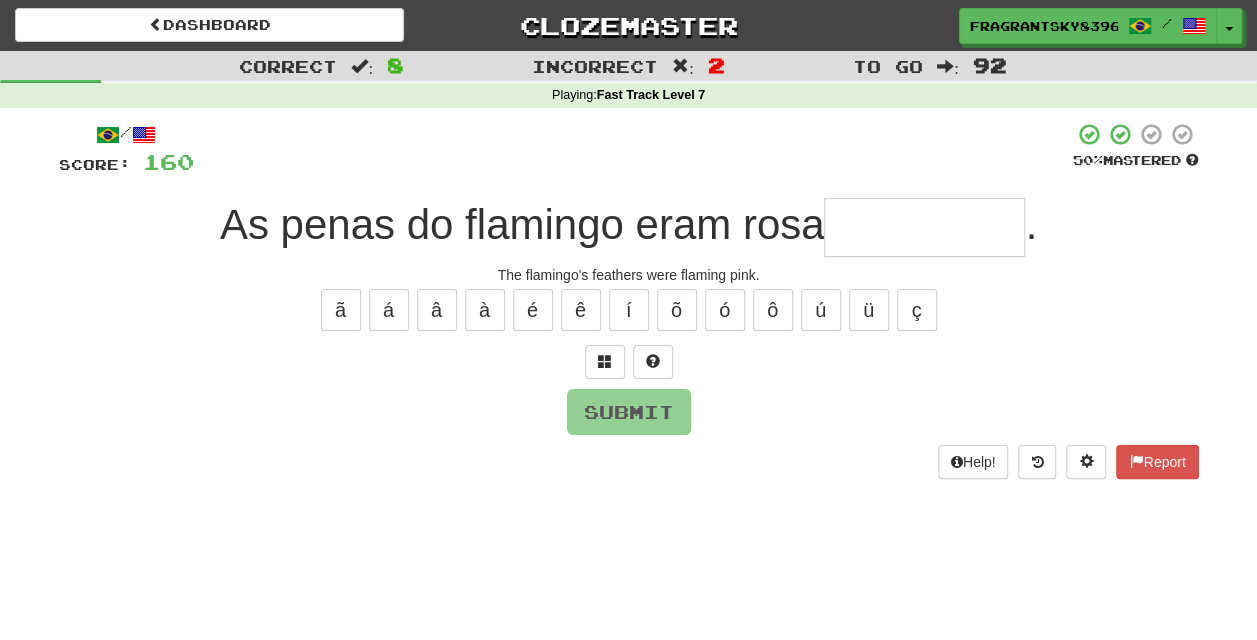 type on "*********" 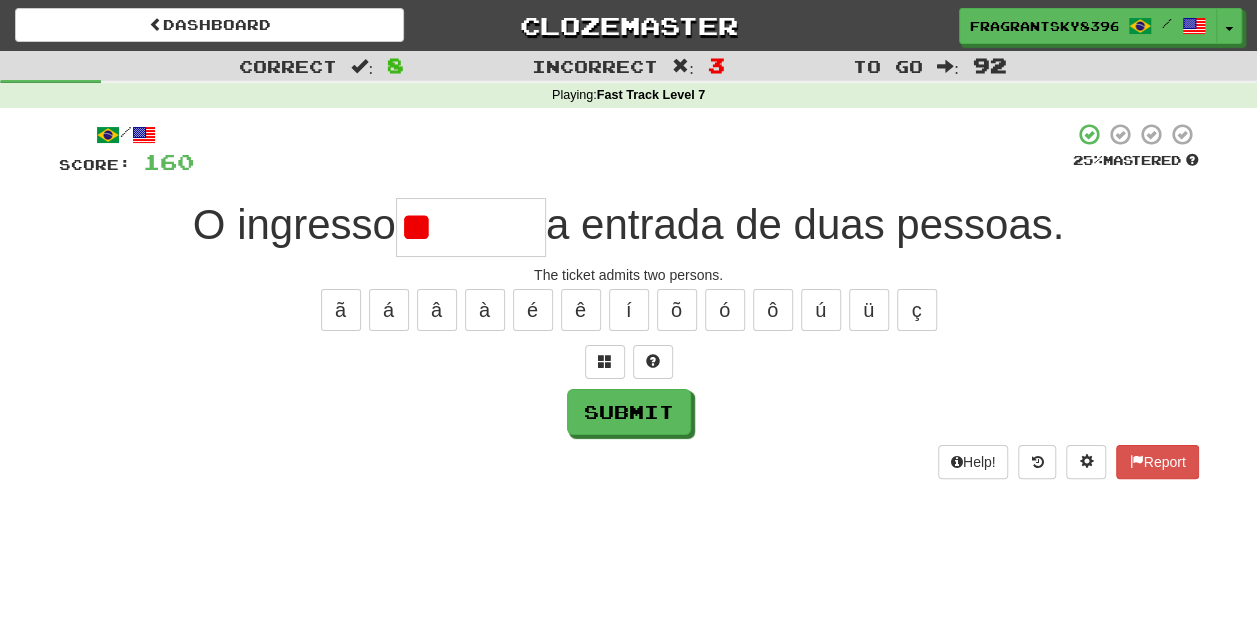 type on "*" 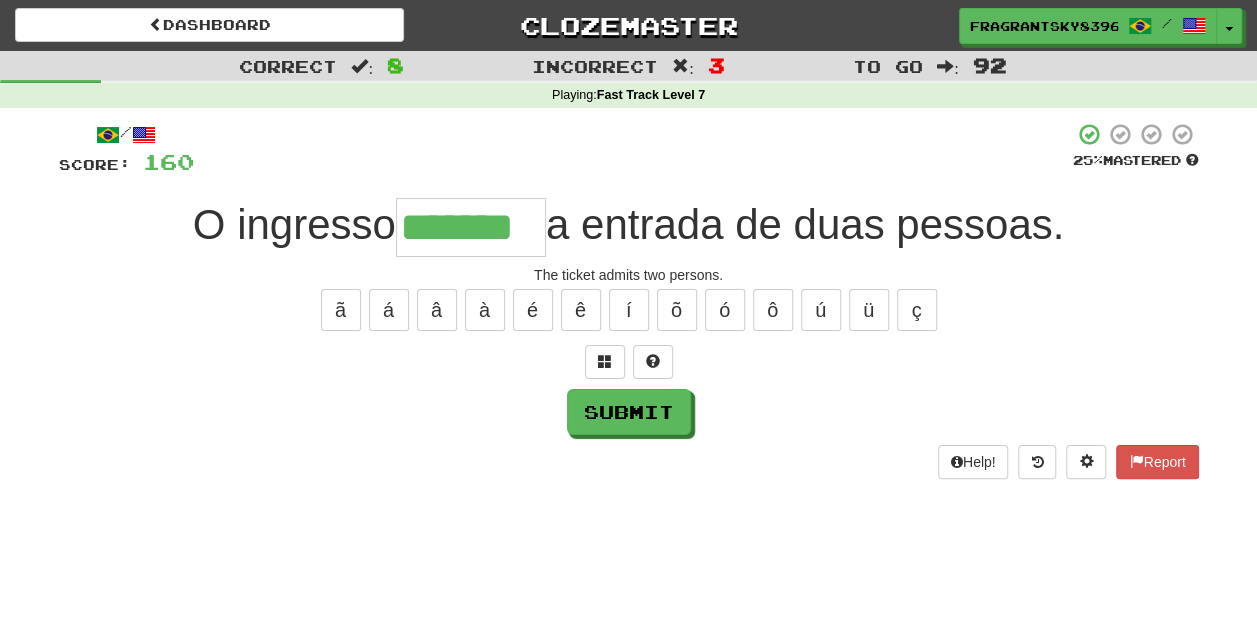 type on "*******" 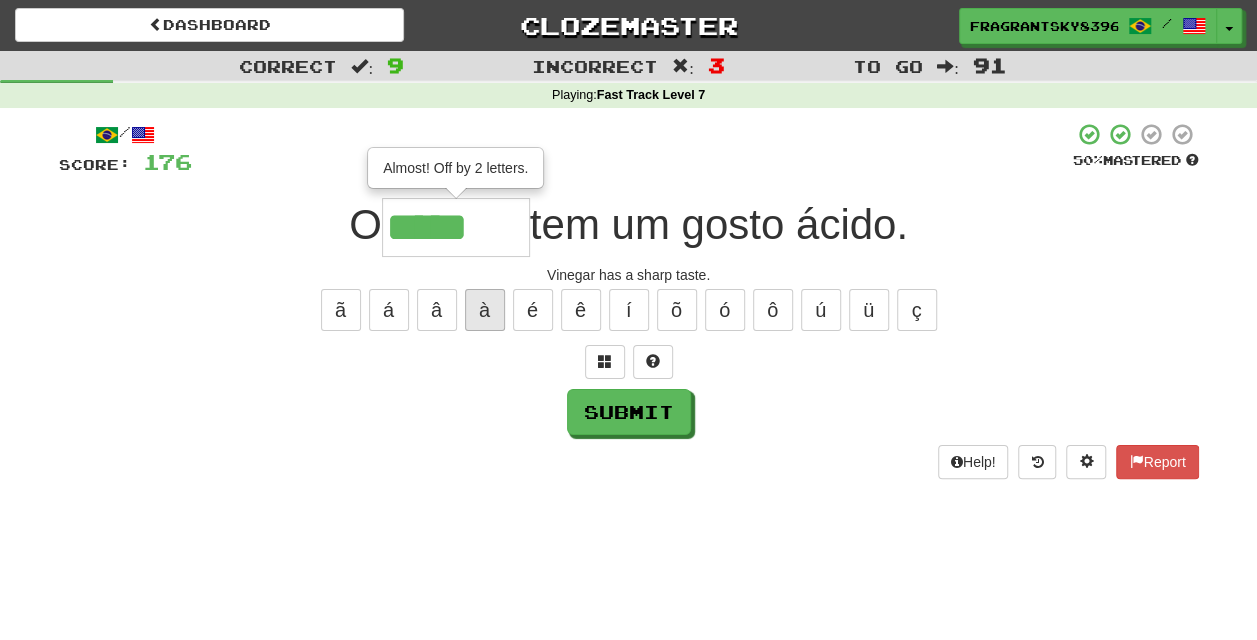 type on "*******" 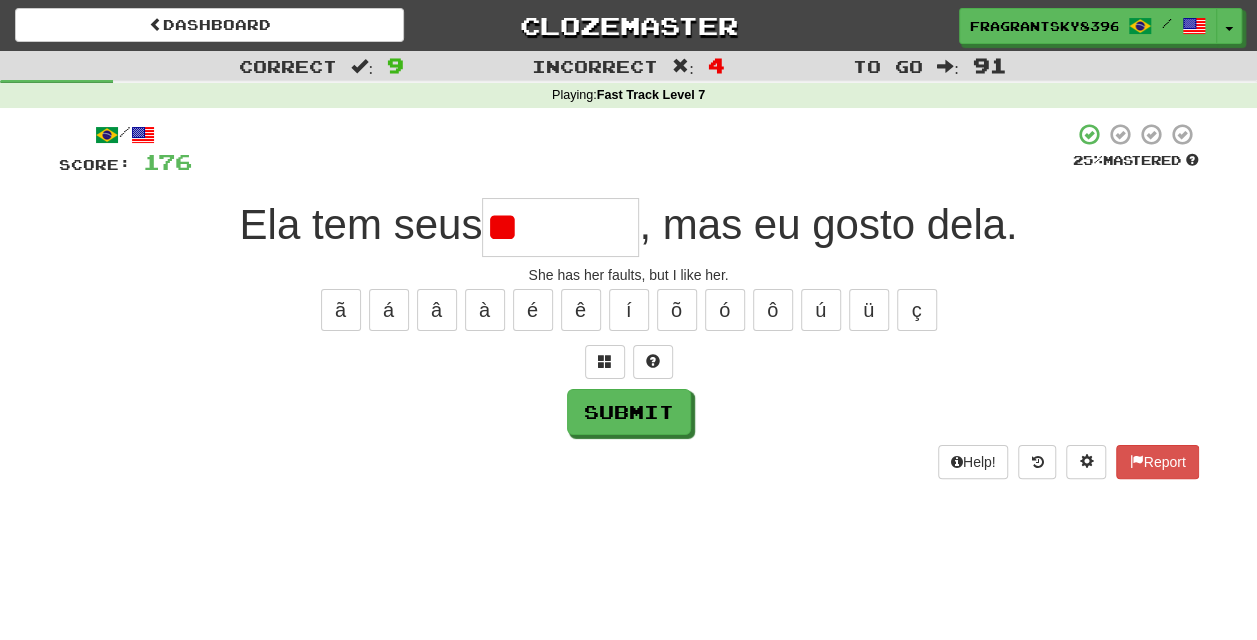 type on "*" 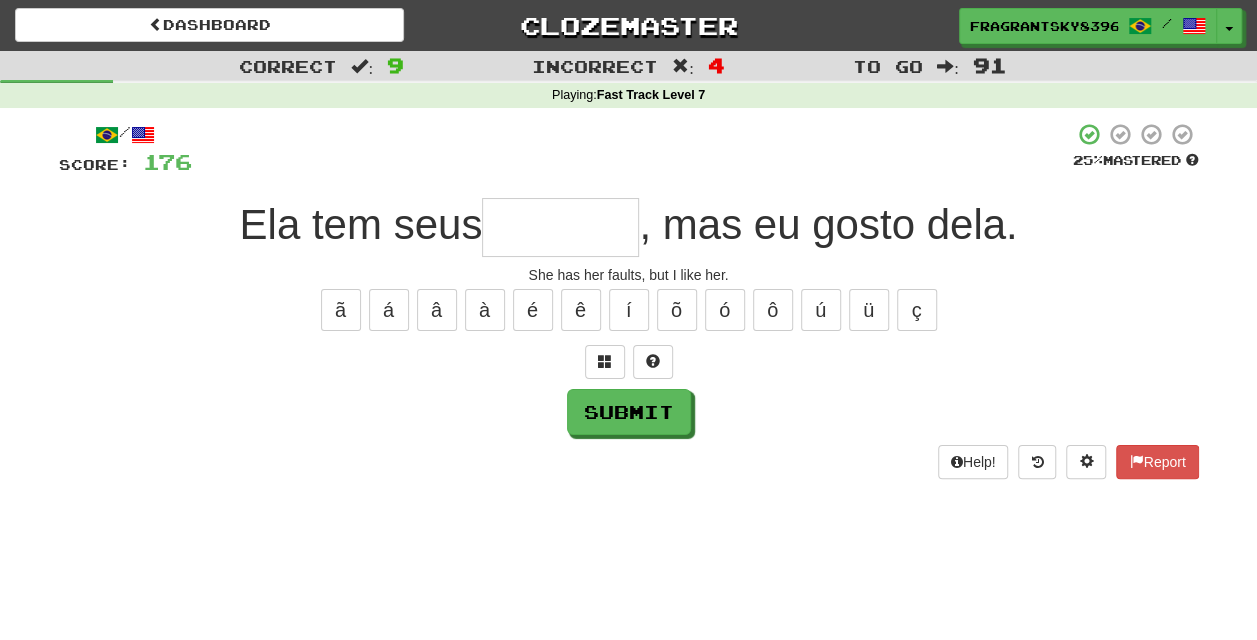 type on "*" 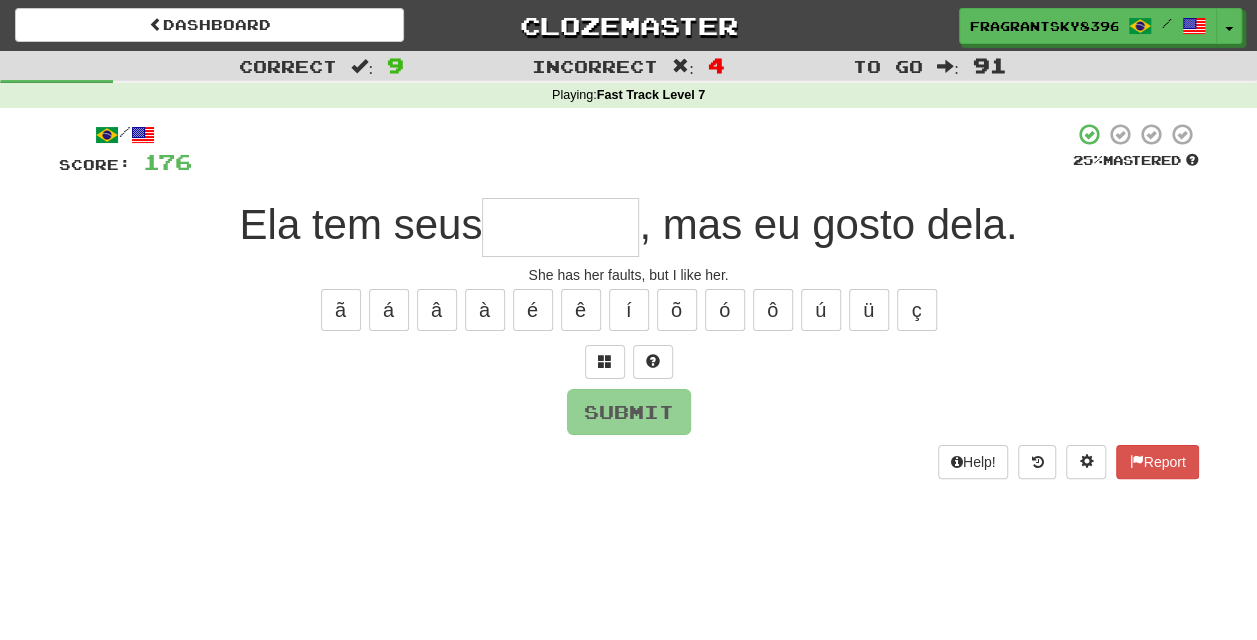 type on "*" 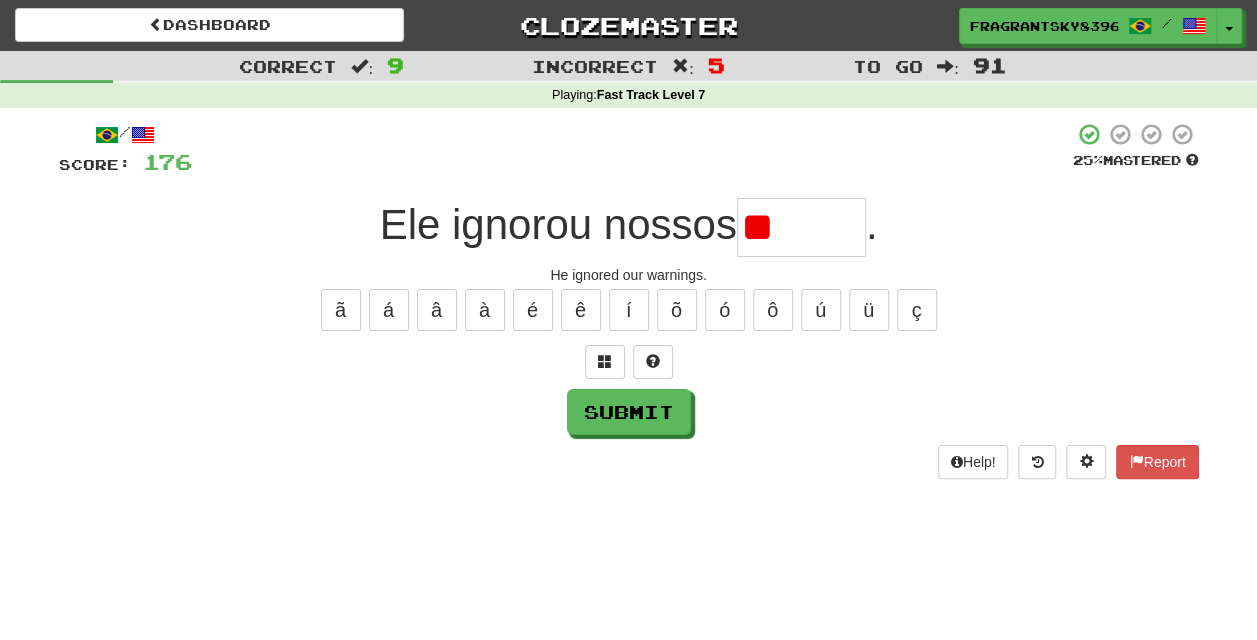 type on "*" 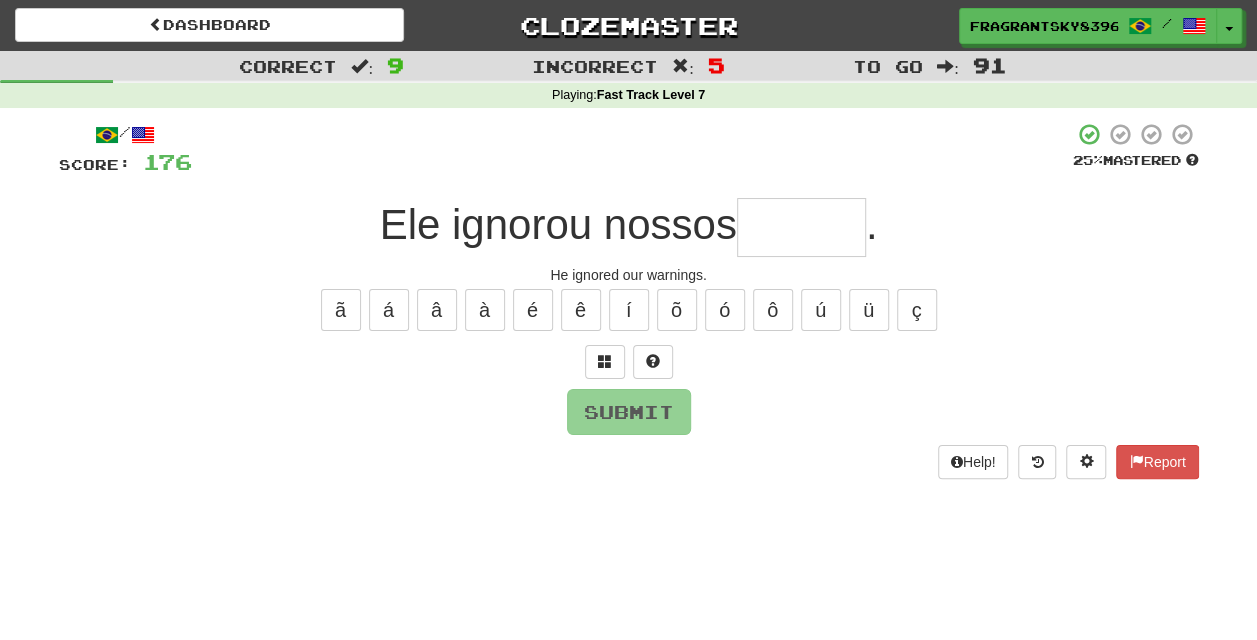 type on "******" 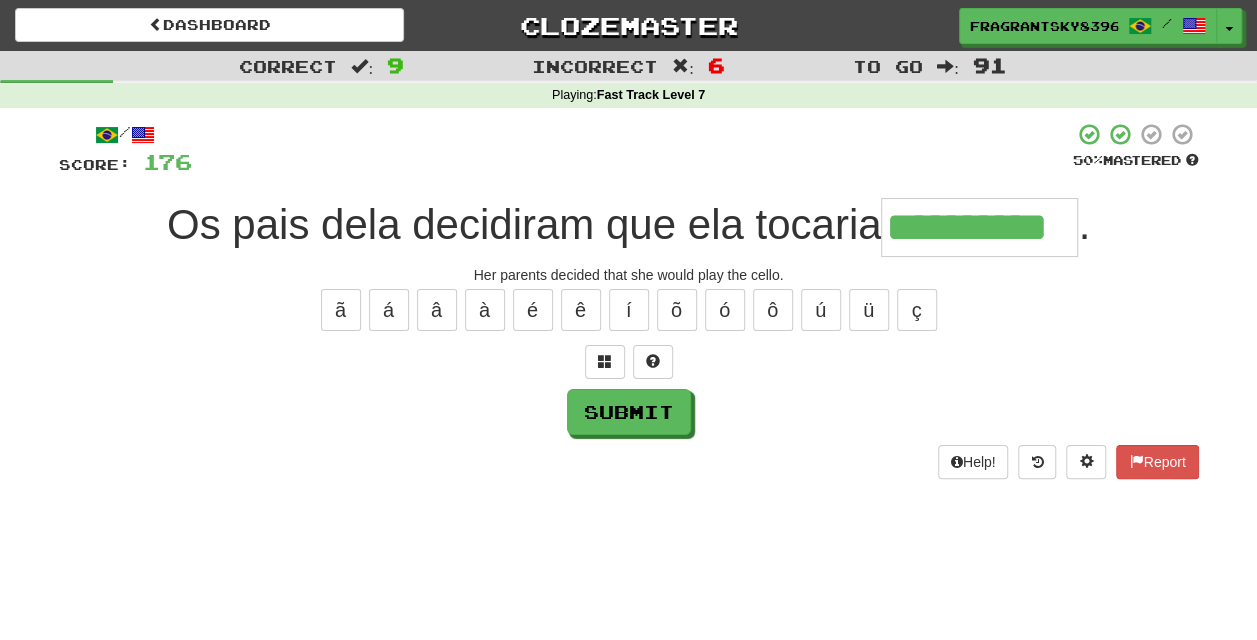 type on "**********" 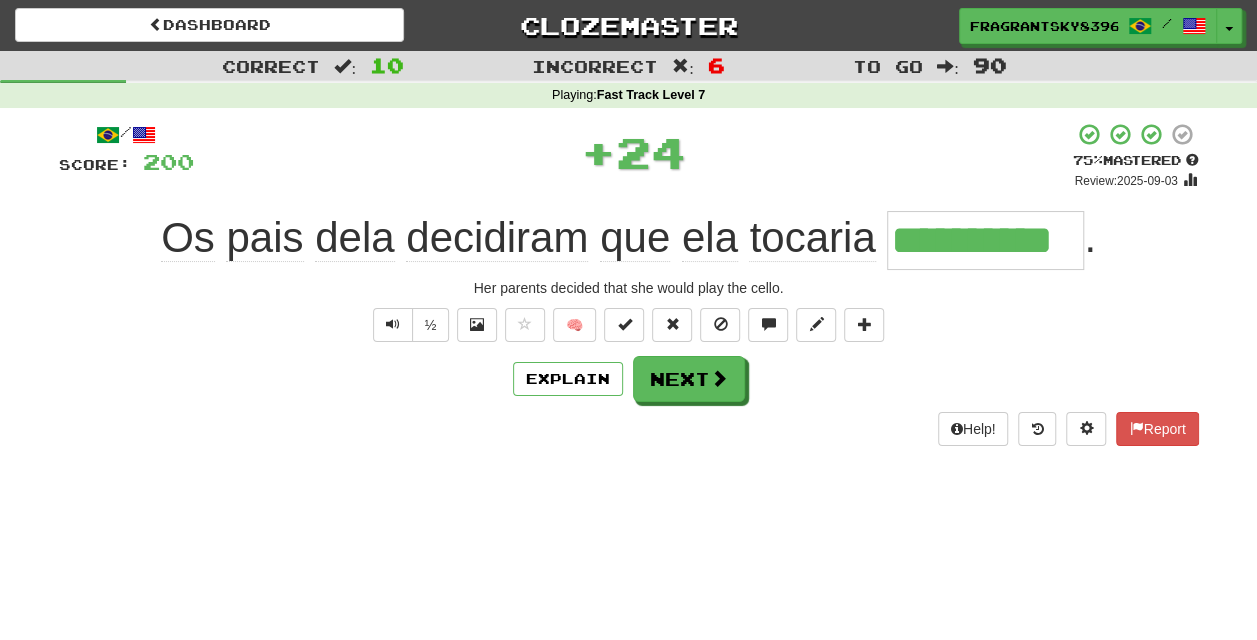type 